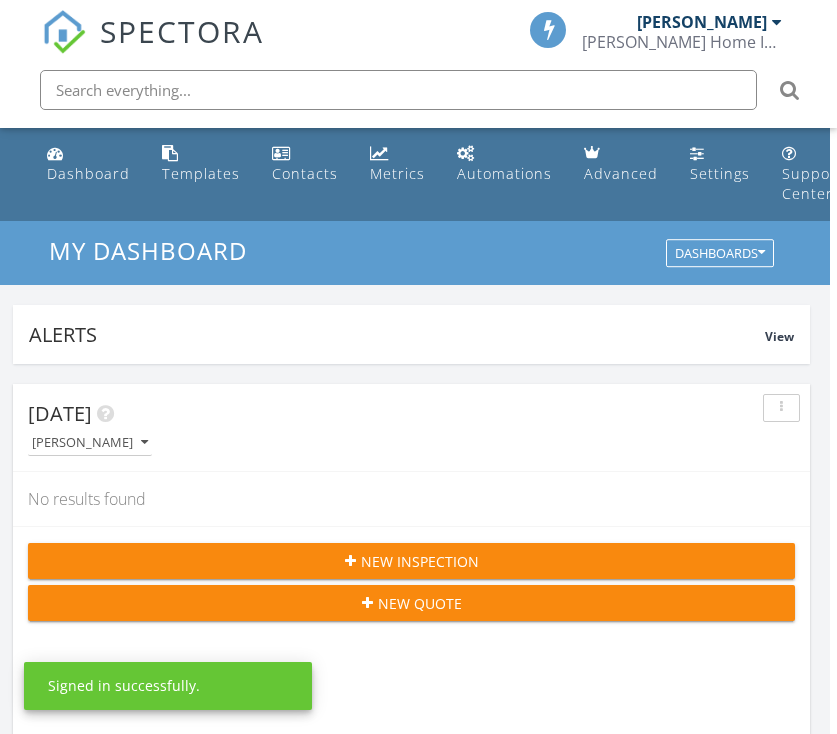 scroll, scrollTop: 0, scrollLeft: 7, axis: horizontal 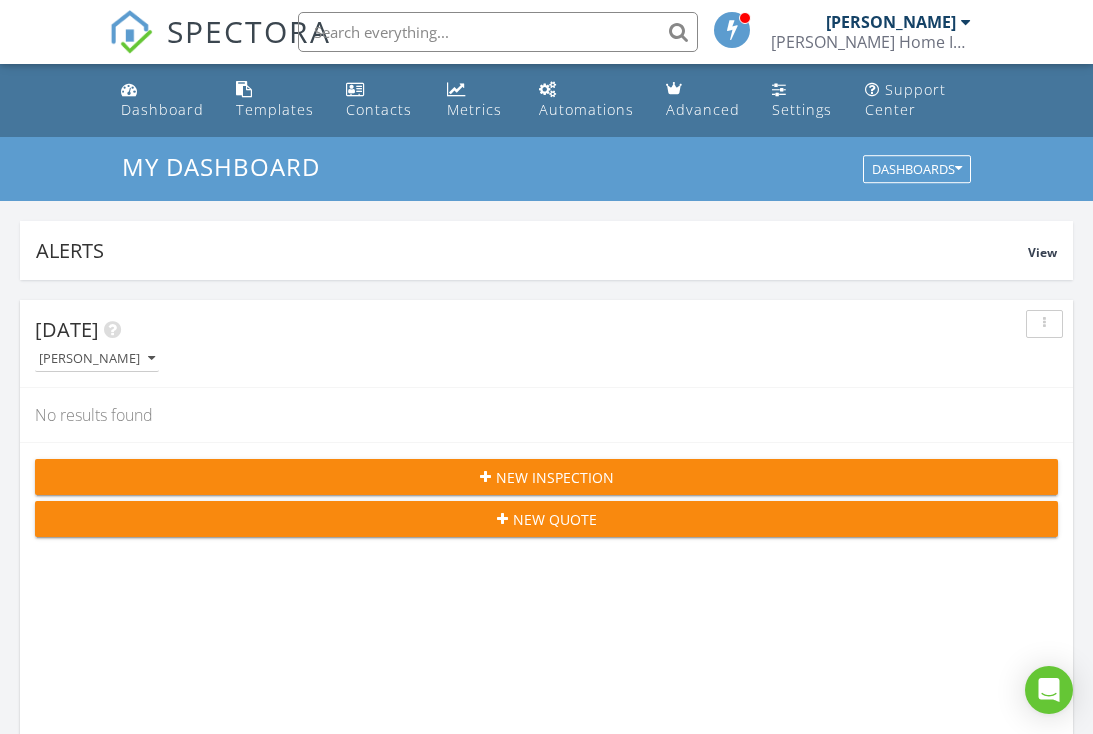 click on "Templates" at bounding box center (275, 109) 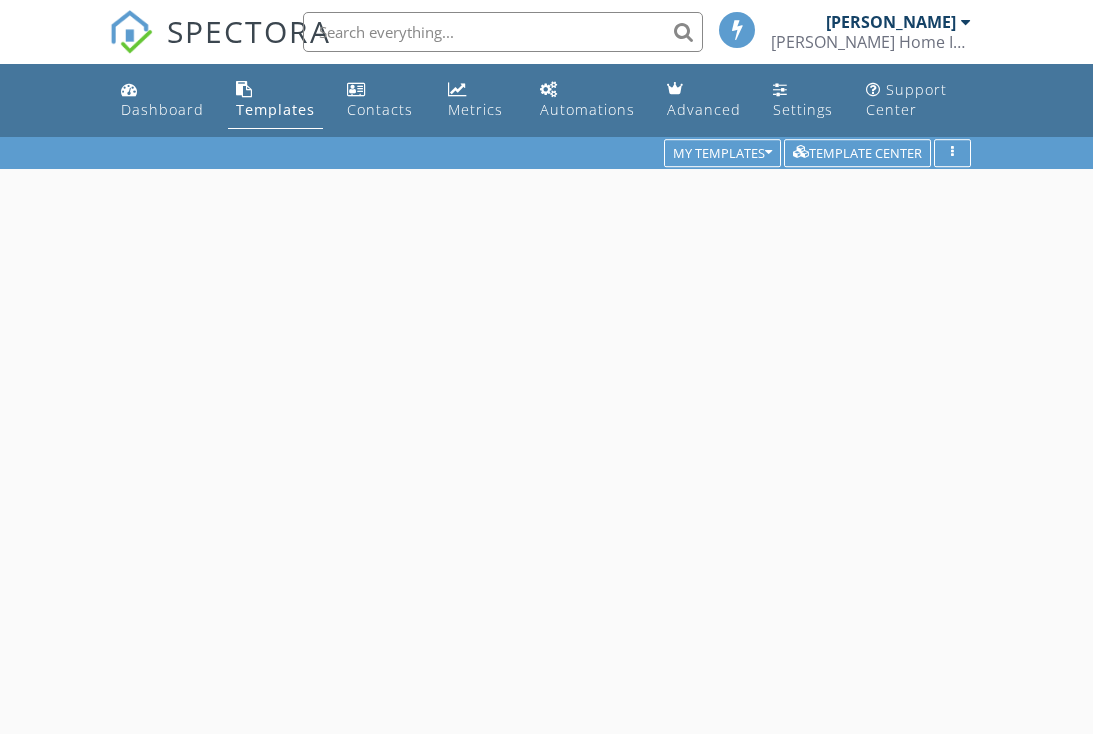 scroll, scrollTop: 0, scrollLeft: 0, axis: both 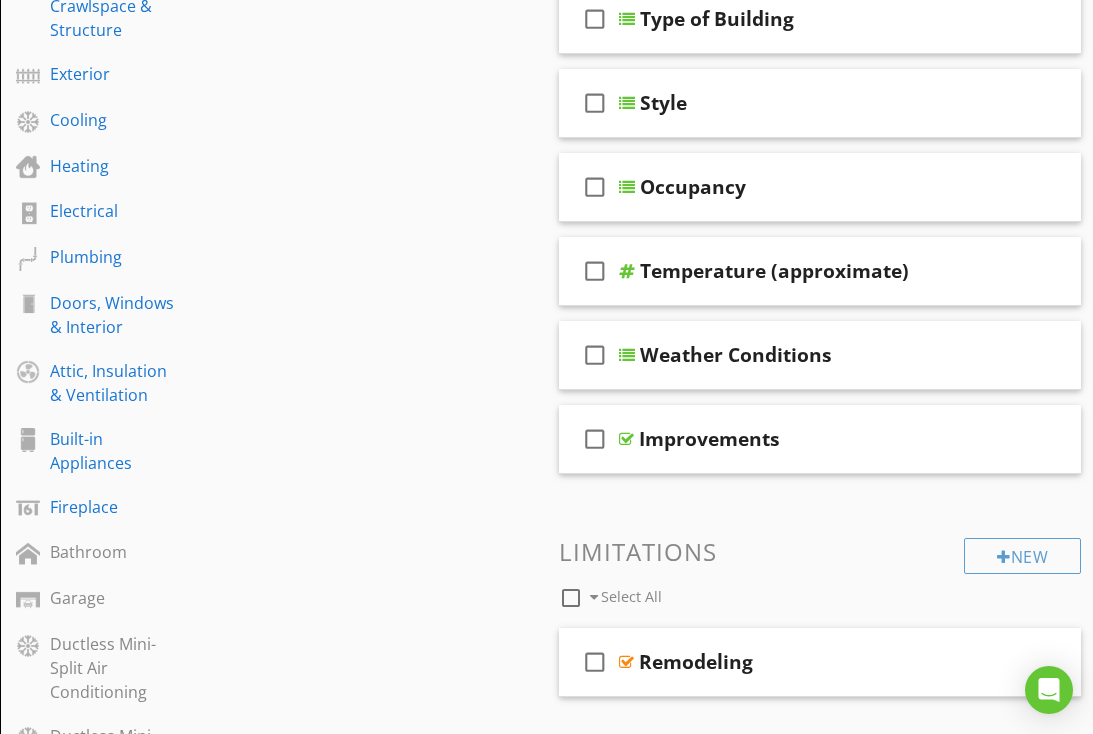click on "Electrical" at bounding box center [114, 211] 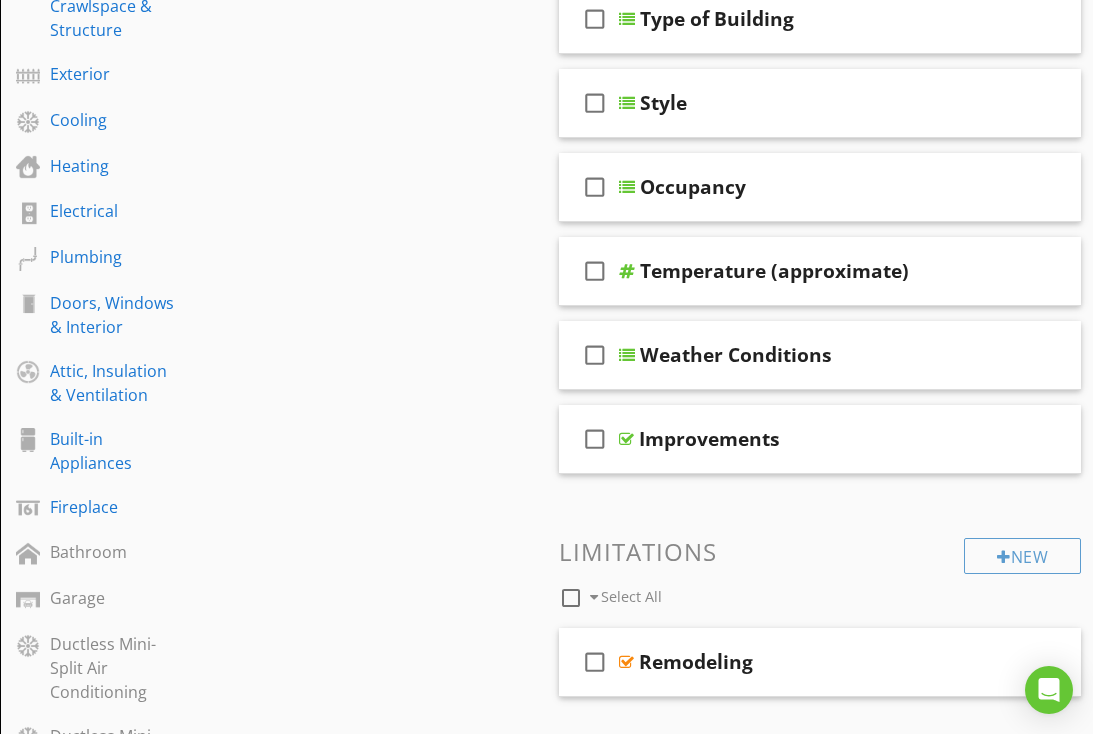 click on "Electrical" at bounding box center [114, 211] 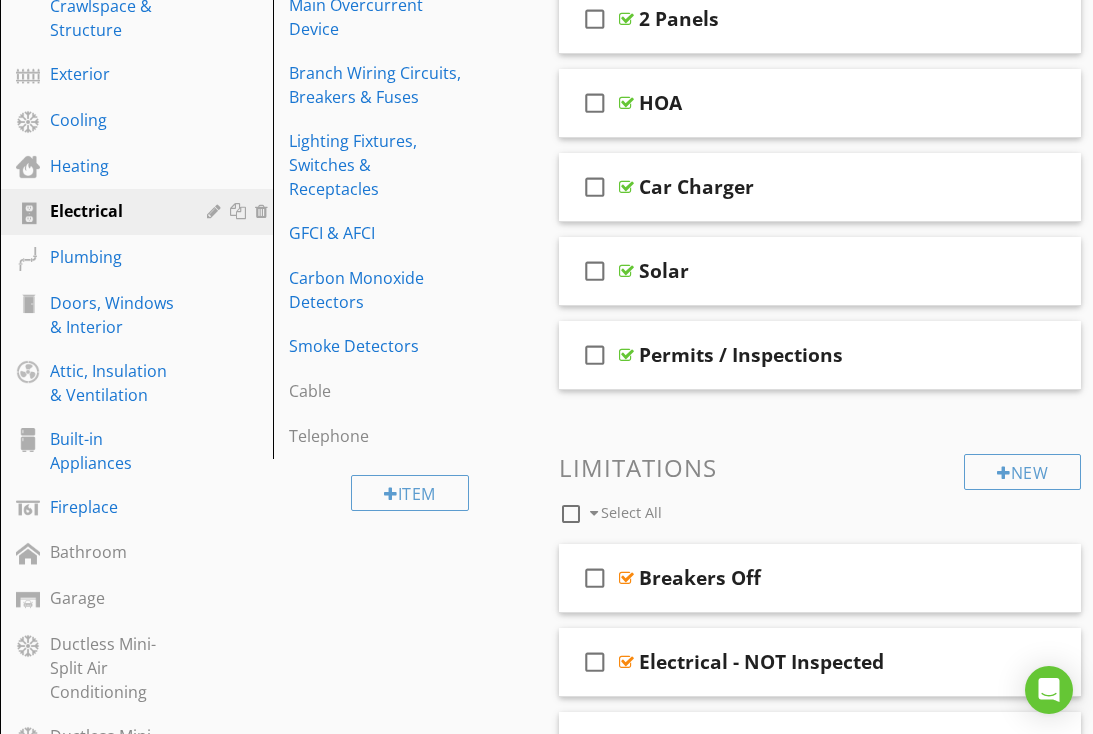 click on "Edit Section   Section Name Electrical     check_box_outline_blank Hide Overview Grid for this section     Optional/Included Included in every report arrow_drop_down   Icon   Electric   arrow_drop_down     Standards of Practice     Reminders
Save" at bounding box center [546, 409] 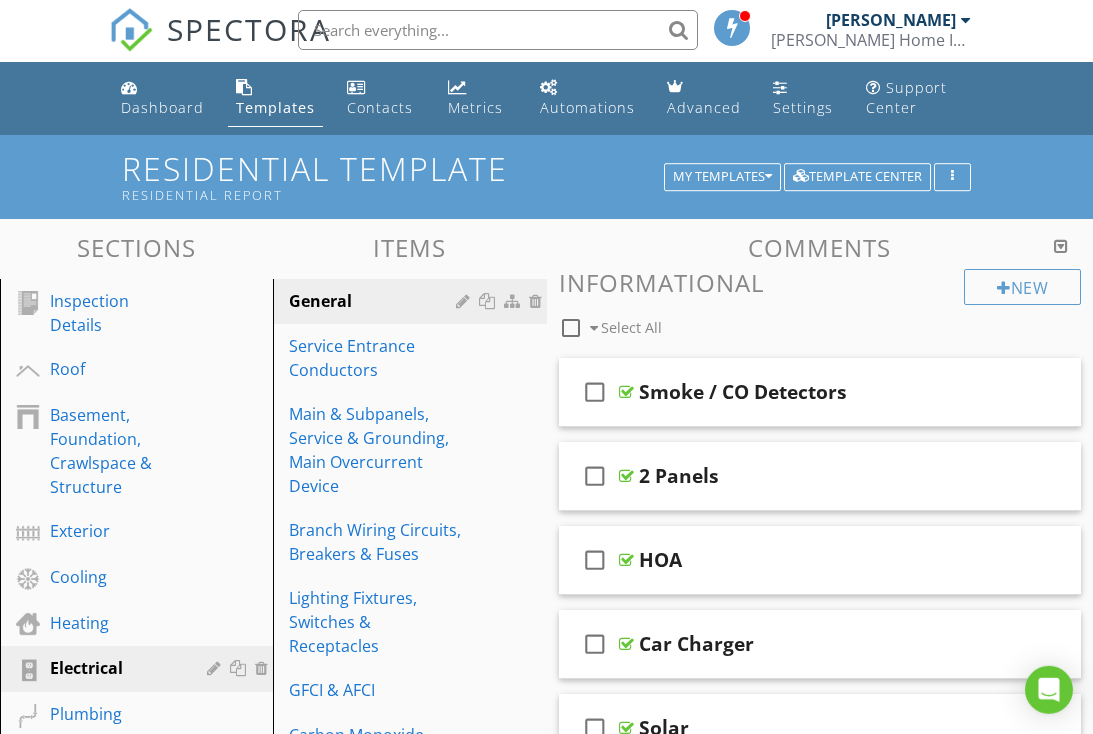 scroll, scrollTop: 0, scrollLeft: 0, axis: both 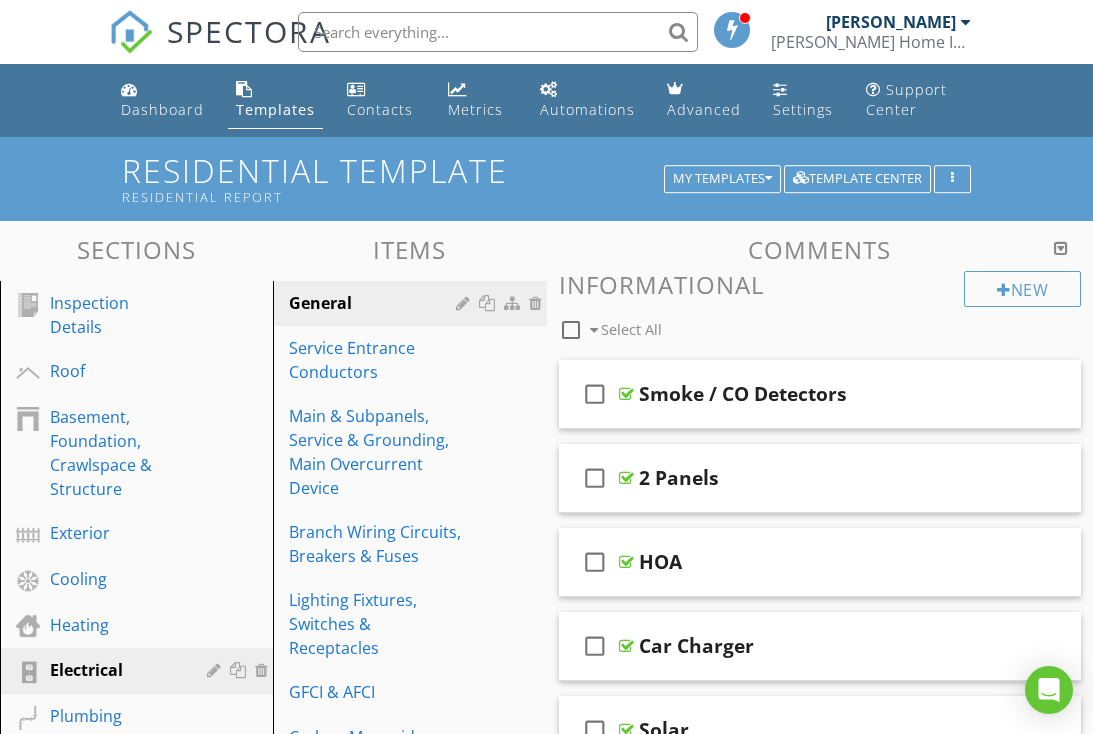 click on "Main & Subpanels, Service & Grounding, Main Overcurrent Device" at bounding box center (375, 452) 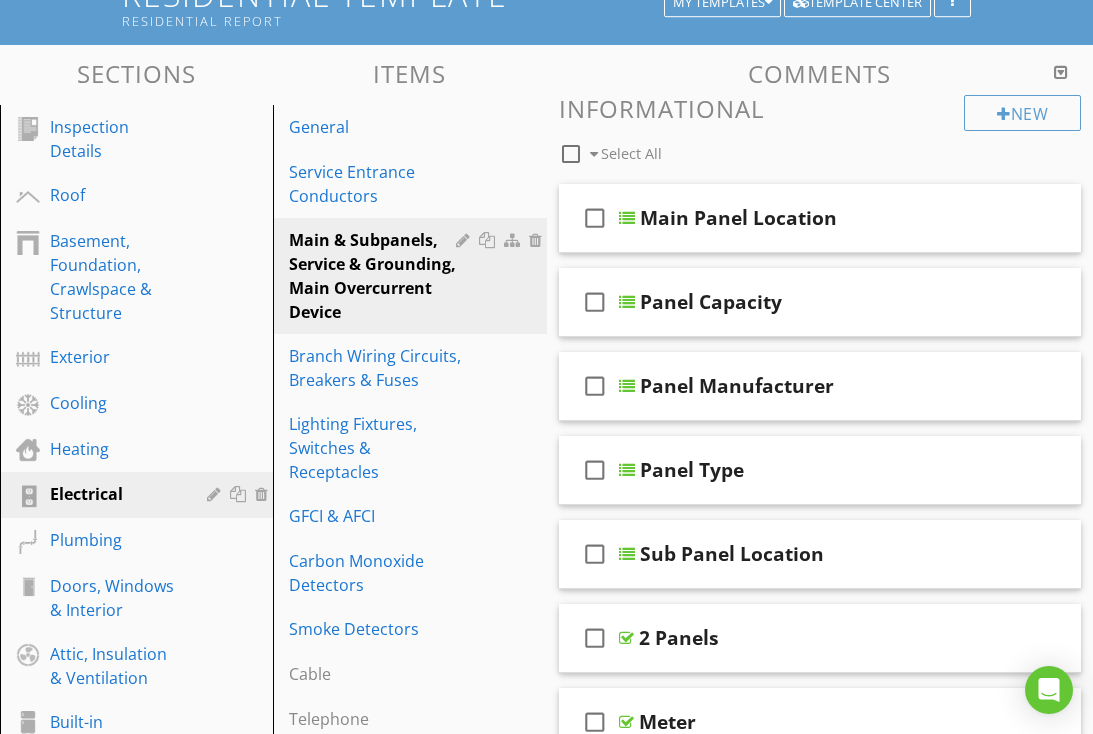 scroll, scrollTop: 177, scrollLeft: 0, axis: vertical 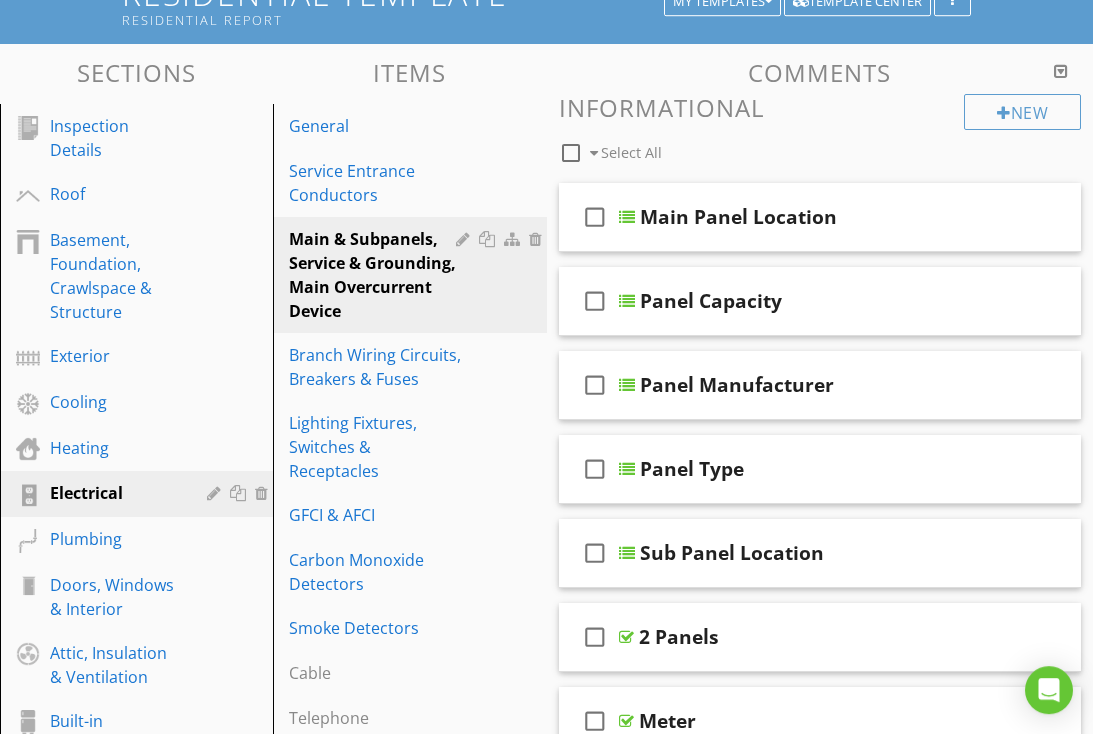 click on "Panel Manufacturer" at bounding box center [821, 385] 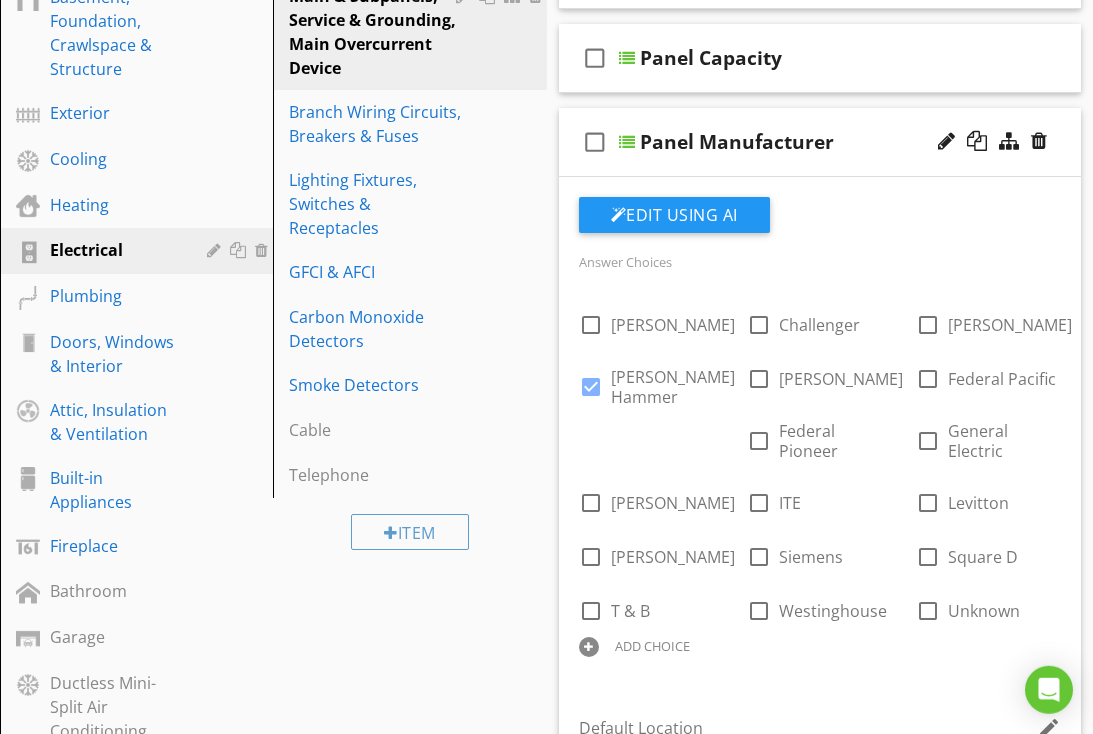scroll, scrollTop: 421, scrollLeft: 0, axis: vertical 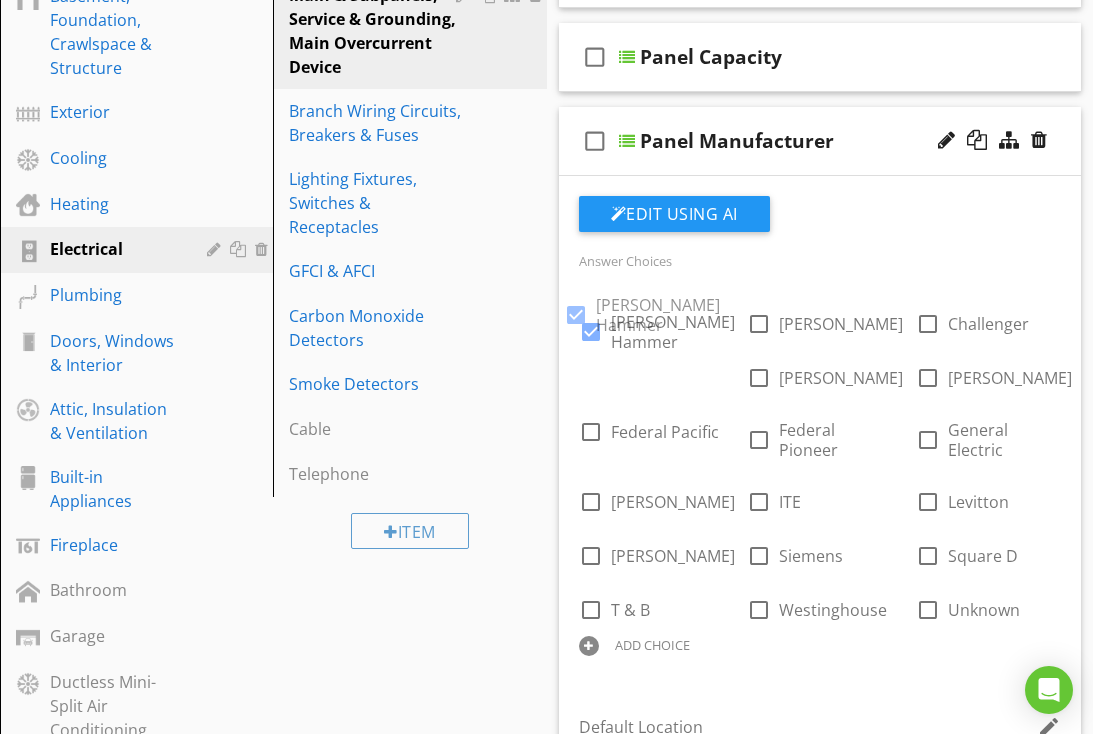 checkbox on "true" 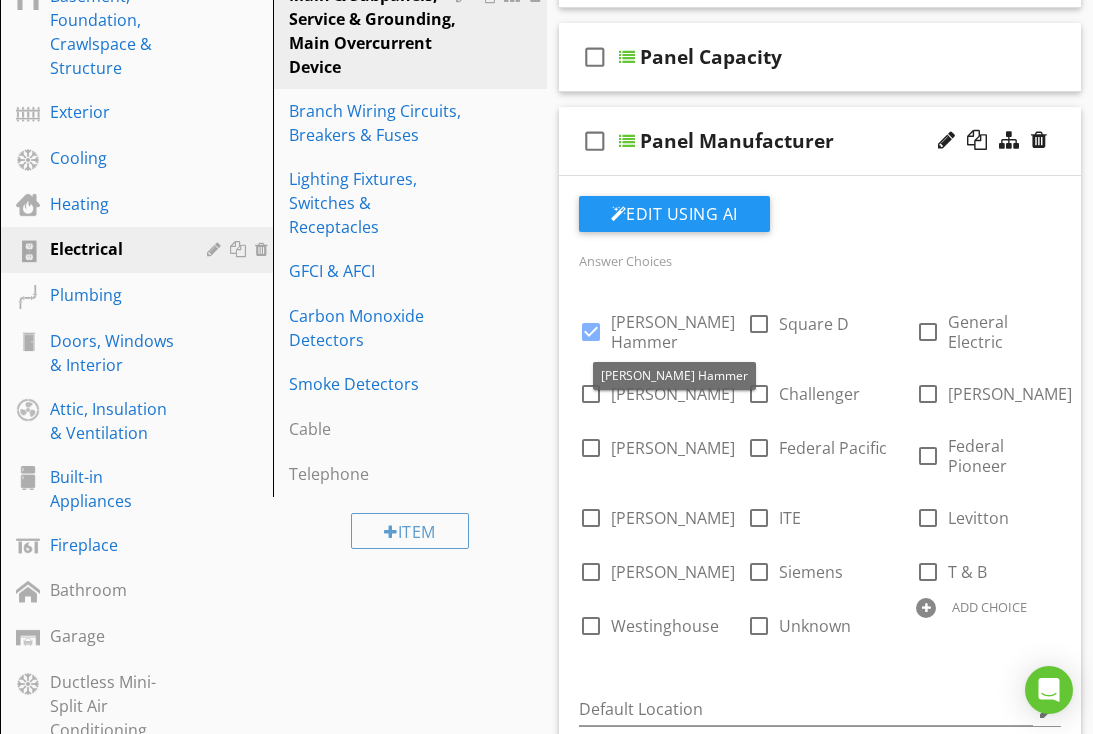 click on "Cutler Hammer" at bounding box center [673, 332] 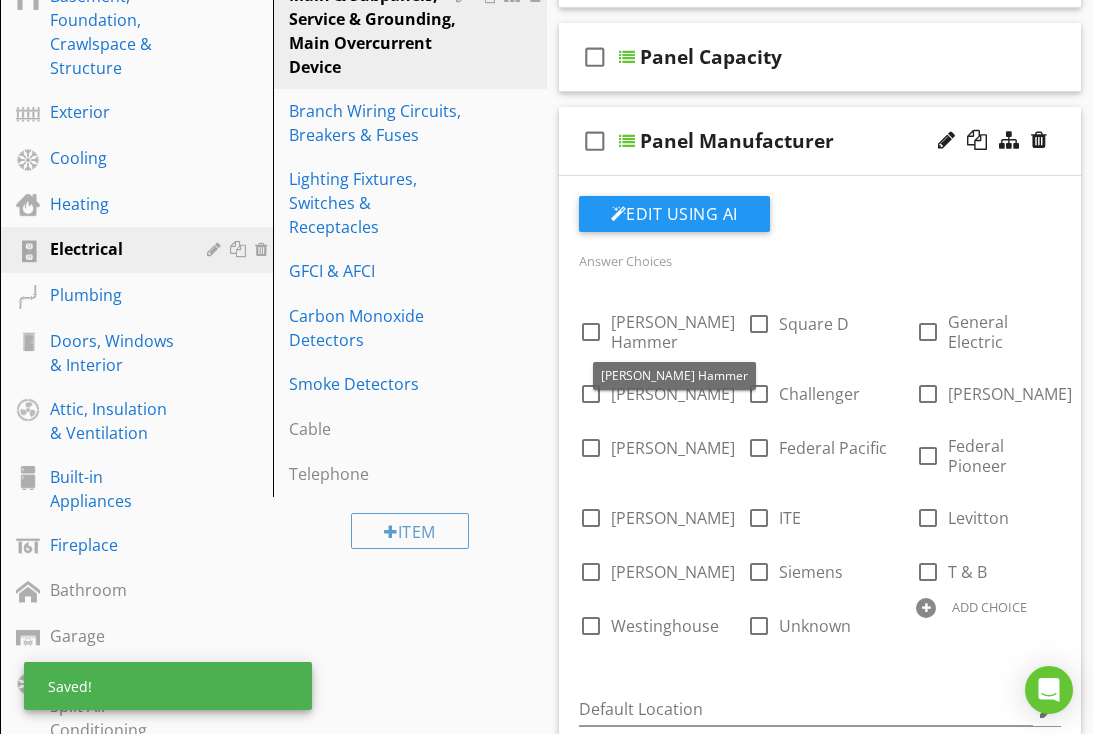 click on "Cutler Hammer" at bounding box center [673, 332] 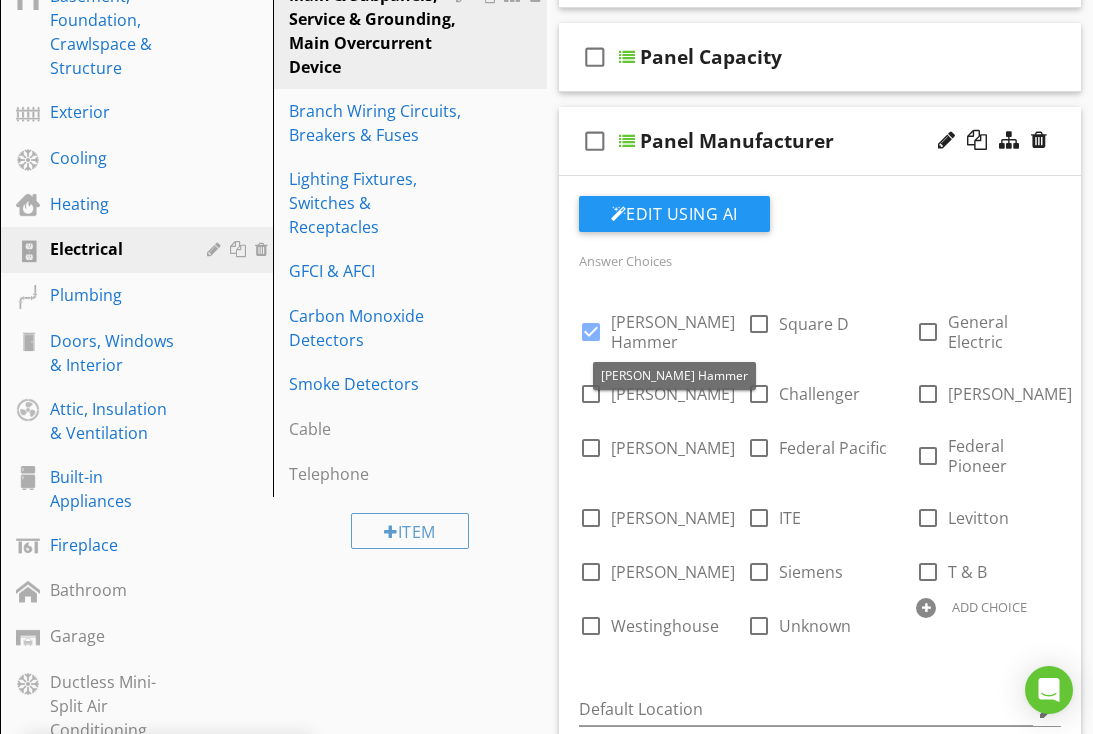 click at bounding box center [0, 0] 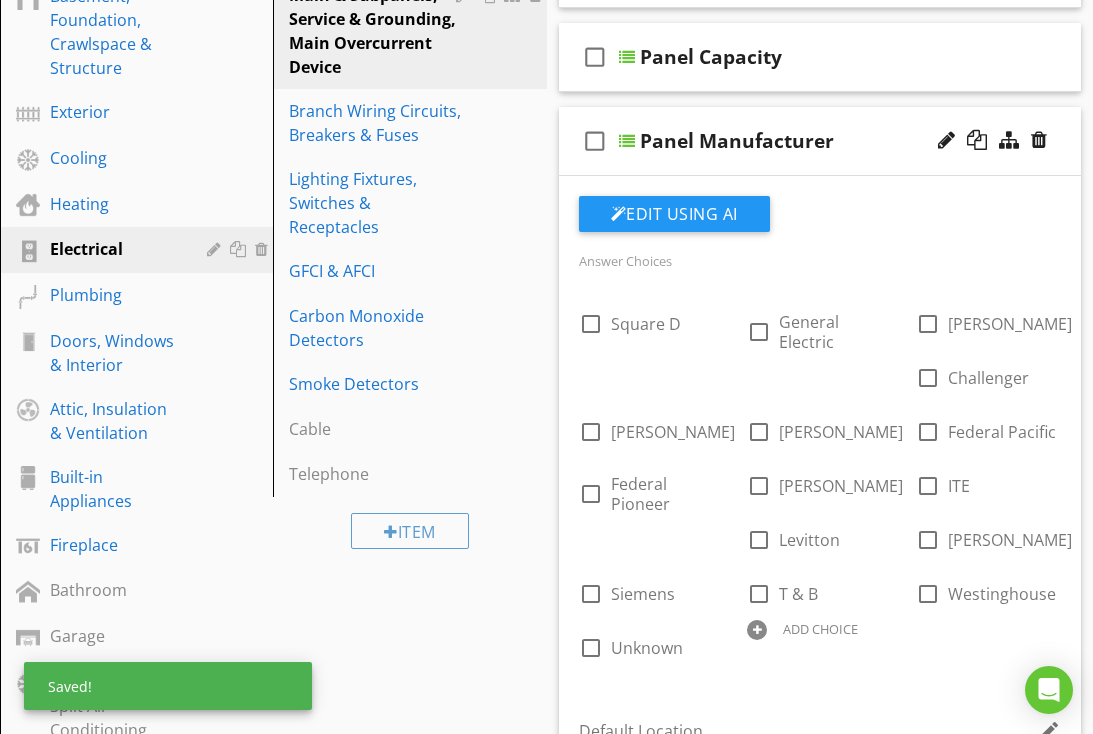 click on "ADD CHOICE" at bounding box center [820, 629] 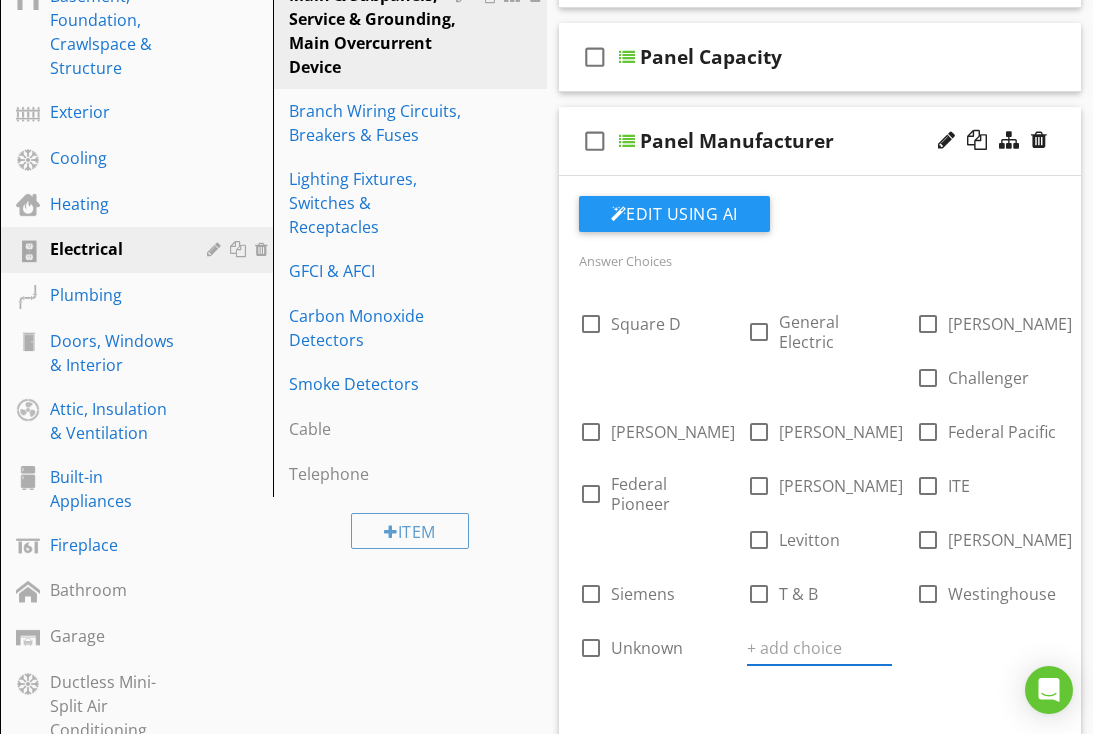 click at bounding box center [819, 648] 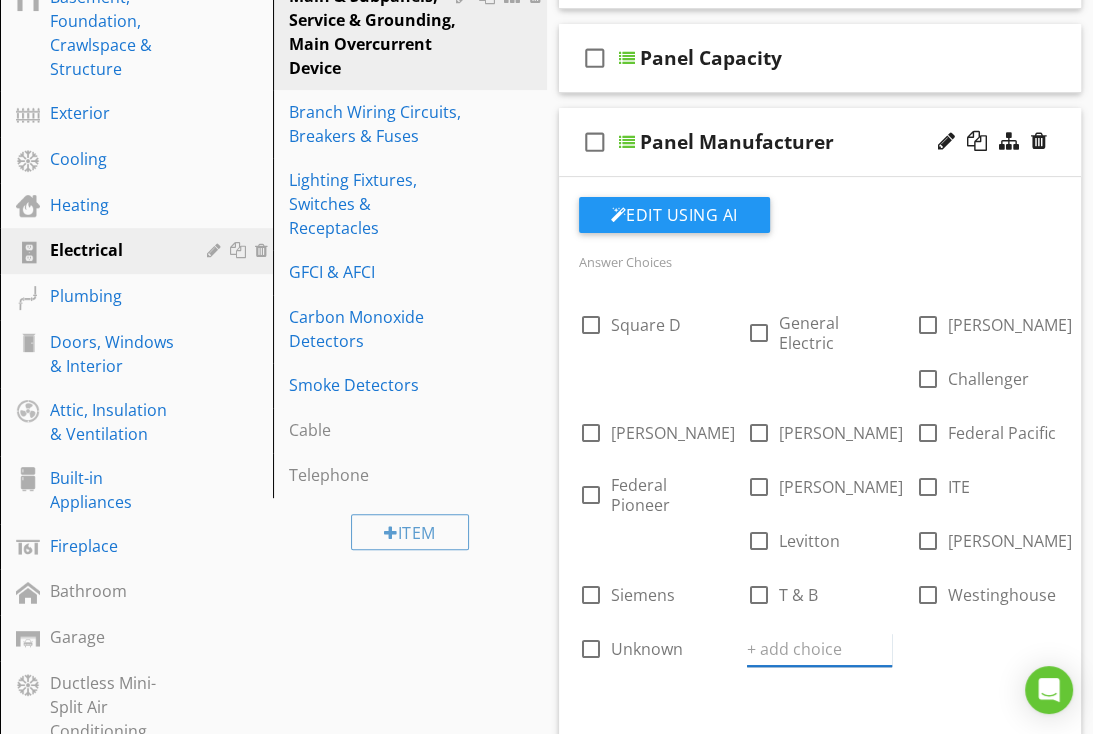 scroll, scrollTop: 474, scrollLeft: 0, axis: vertical 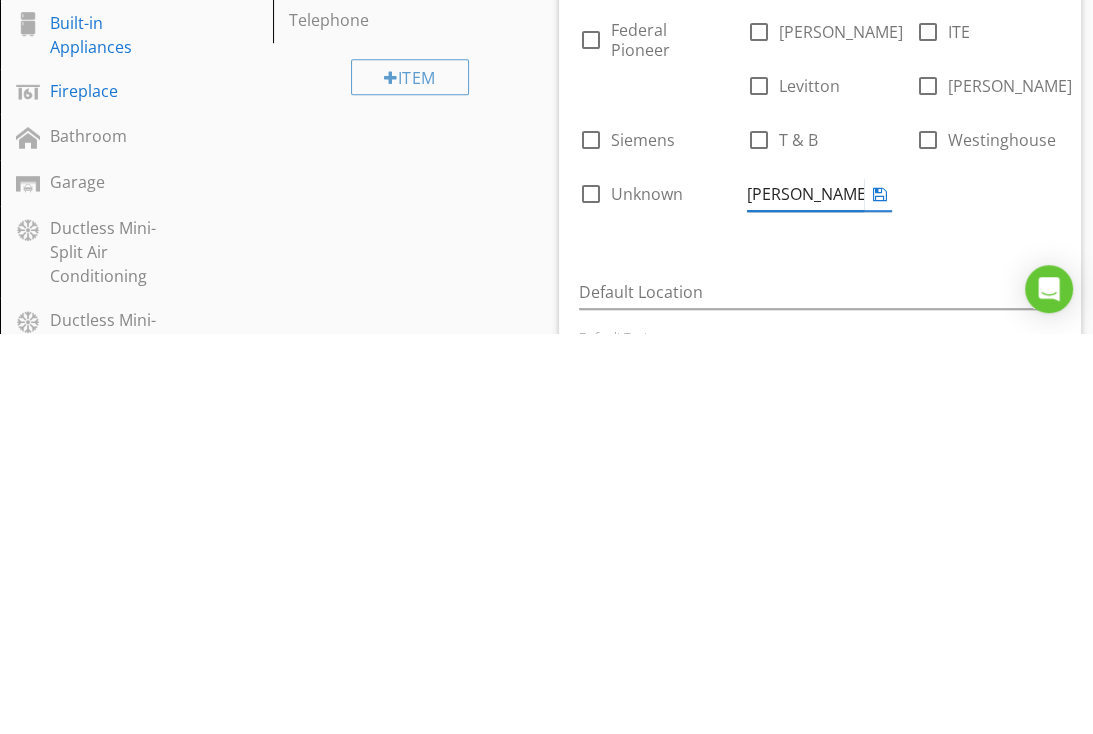type on "Cutler Hammer / Eaton" 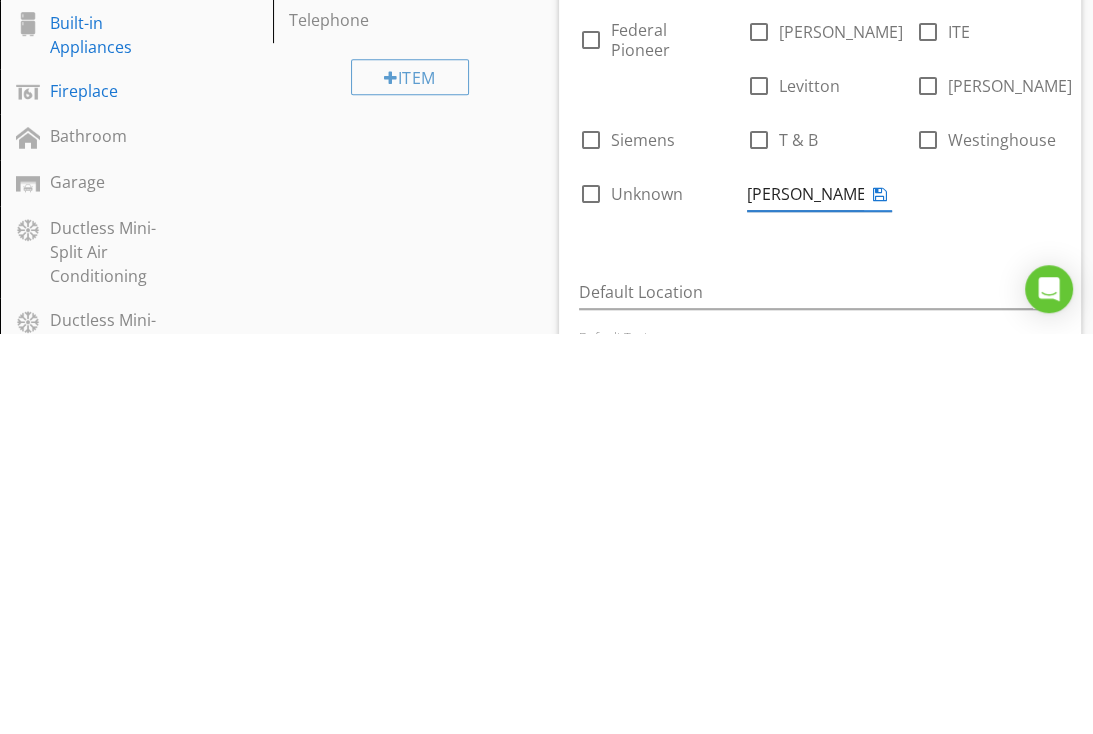 click on "Answer Choices   check_box_outline_blank Square D   check_box_outline_blank General Electric   check_box_outline_blank Bryant   check_box_outline_blank Challenger   check_box_outline_blank Crouse-Hinds   check_box_outline_blank Eaton   check_box_outline_blank Federal Pacific   check_box_outline_blank Federal Pioneer   check_box_outline_blank Gould   check_box_outline_blank ITE   check_box_outline_blank Levitton   check_box_outline_blank Murray   check_box_outline_blank Siemens   check_box_outline_blank T & B   check_box_outline_blank Westinghouse   check_box_outline_blank Unknown     Cutler Hammer / Eaton     ADD CHOICE" at bounding box center [820, 423] 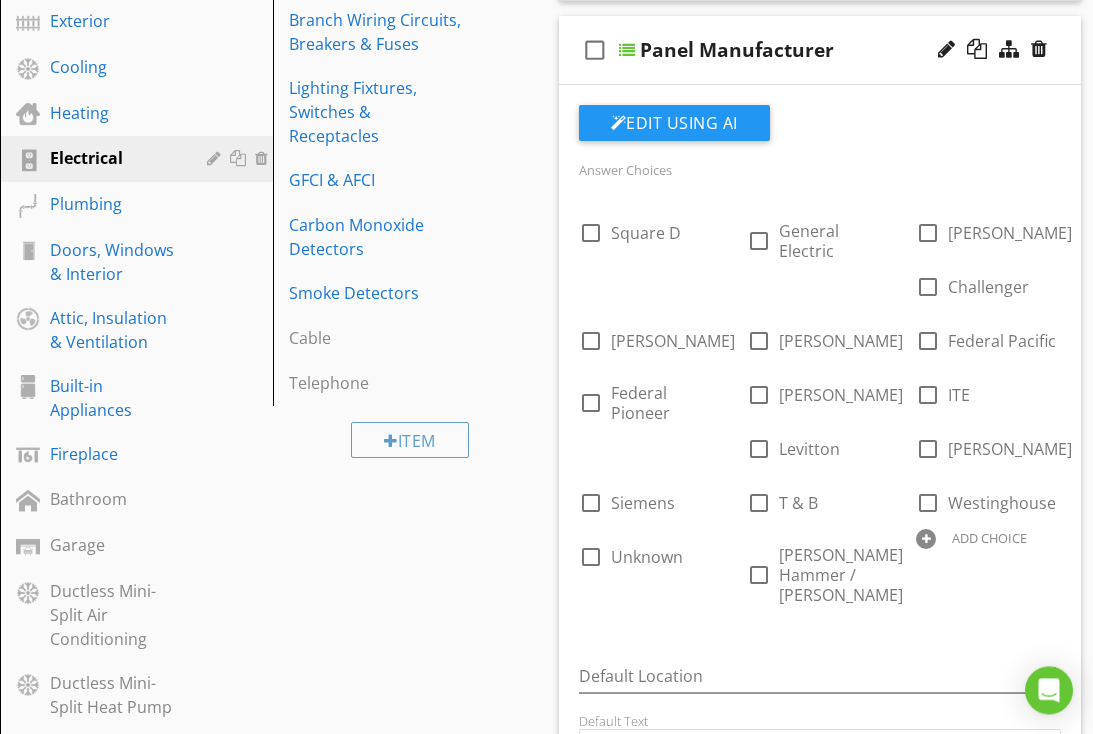 scroll, scrollTop: 512, scrollLeft: 0, axis: vertical 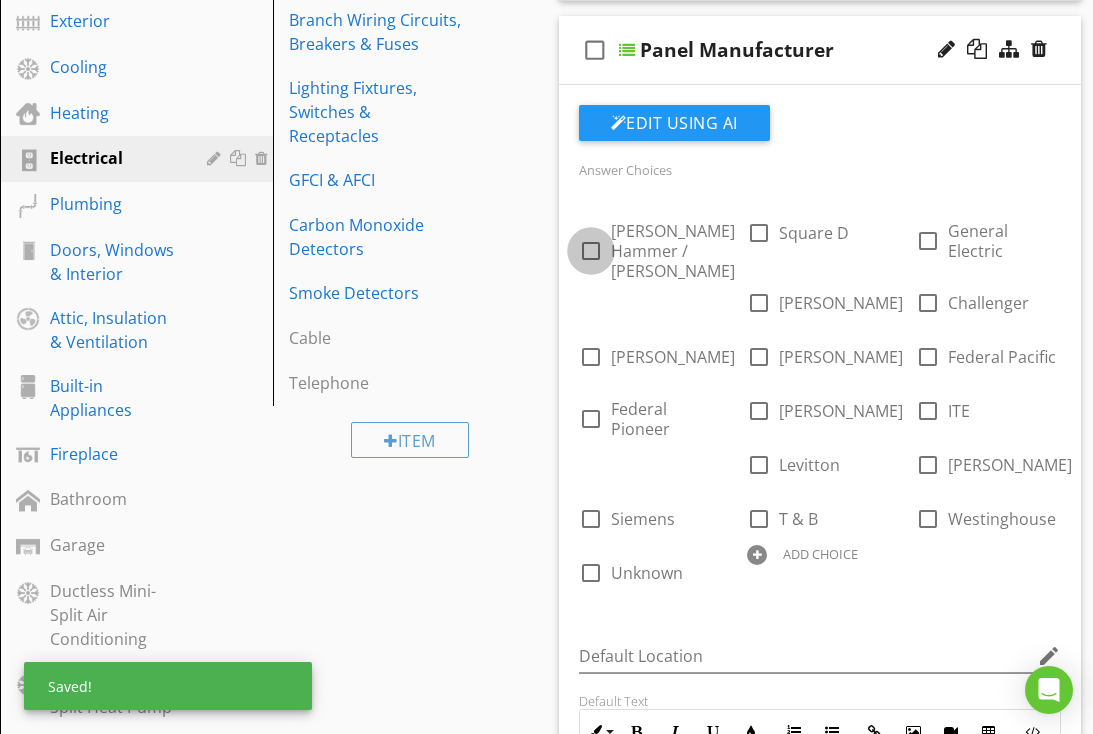 click at bounding box center [591, 251] 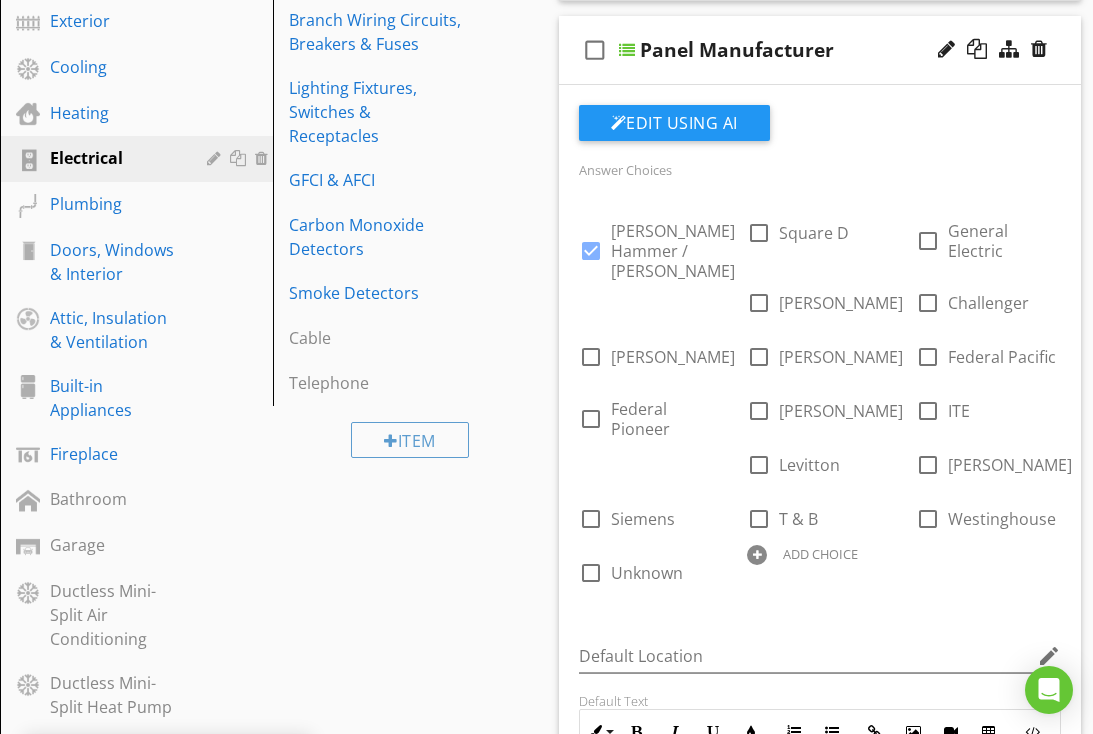 click on "Sections
Inspection Details           Roof           Basement, Foundation, Crawlspace & Structure           Exterior           Cooling           Heating           Electrical           Plumbing           Doors, Windows & Interior           Attic, Insulation & Ventilation           Built-in Appliances           Fireplace           Bathroom           Garage           Ductless Mini-Split Air Conditioning            Ductless Mini-Split Heat Pump           Heating / Cooling           Miscellaneous           Awning           Dock           Elevator           Fire Escape           Landscaping           Landscaping           Oil Tank           Hot Tub           Out Building           Pool           Shed           Sprinkler System
Section
Attachments
Attachment
Items
General           Service Entrance Conductors                     Branch Wiring Circuits, Breakers & Fuses" at bounding box center (546, 1692) 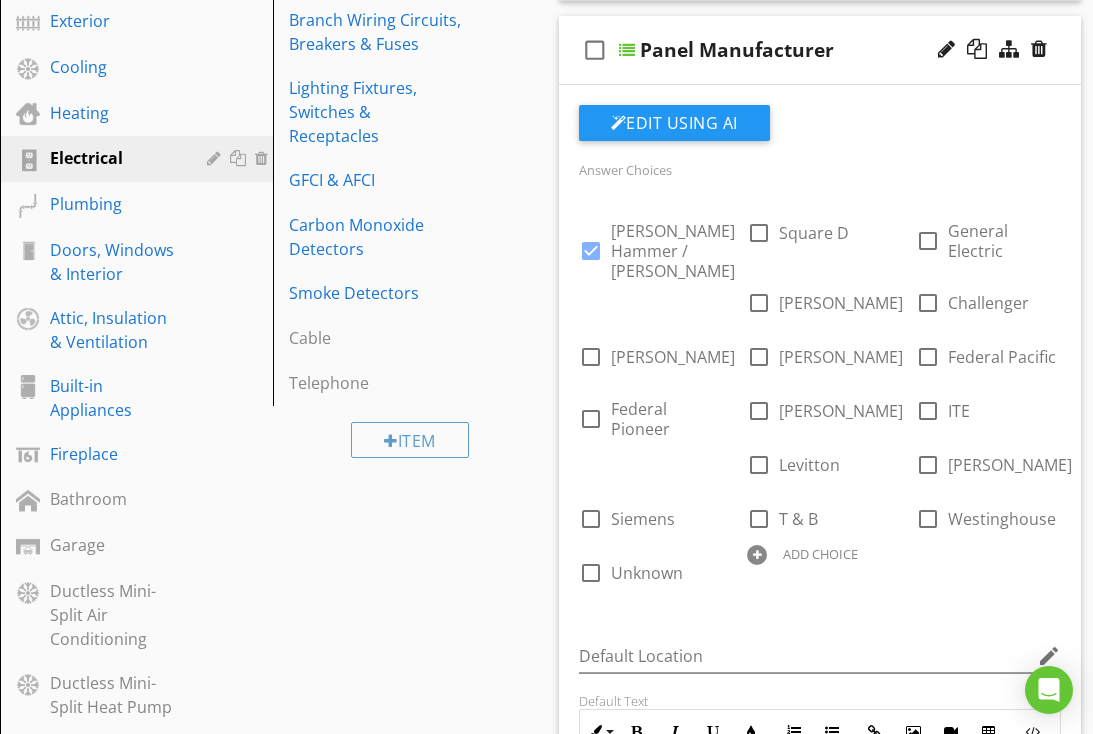 click on "Sections
Inspection Details           Roof           Basement, Foundation, Crawlspace & Structure           Exterior           Cooling           Heating           Electrical           Plumbing           Doors, Windows & Interior           Attic, Insulation & Ventilation           Built-in Appliances           Fireplace           Bathroom           Garage           Ductless Mini-Split Air Conditioning            Ductless Mini-Split Heat Pump           Heating / Cooling           Miscellaneous           Awning           Dock           Elevator           Fire Escape           Landscaping           Landscaping           Oil Tank           Hot Tub           Out Building           Pool           Shed           Sprinkler System
Section
Attachments
Attachment
Items
General           Service Entrance Conductors                     Branch Wiring Circuits, Breakers & Fuses" at bounding box center (546, 1692) 